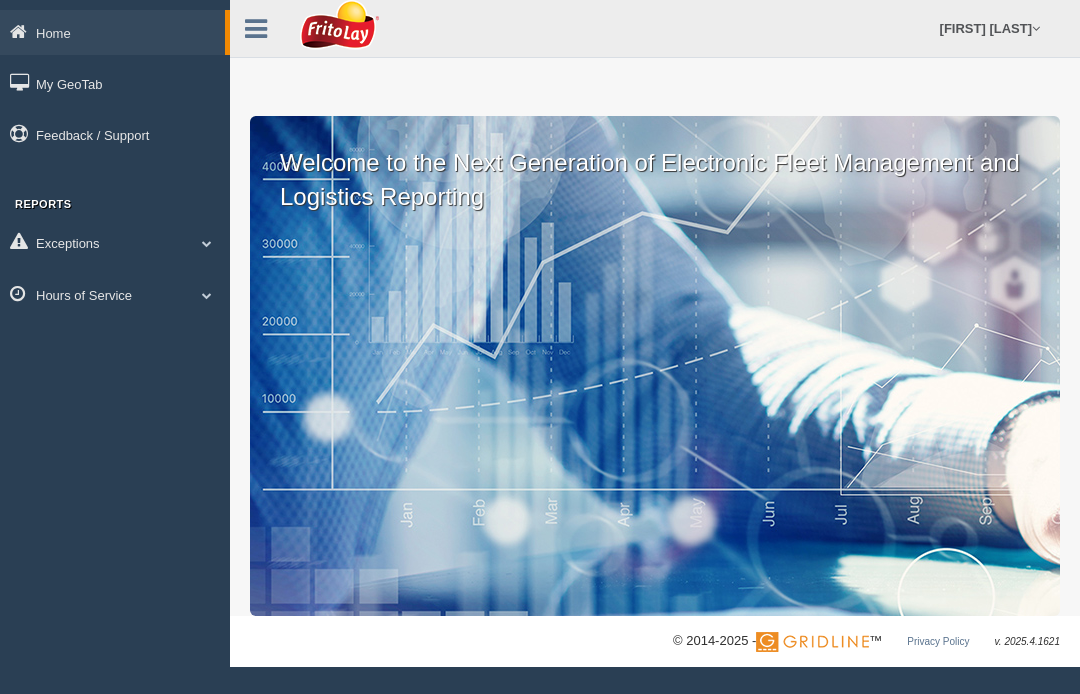 scroll, scrollTop: 0, scrollLeft: 0, axis: both 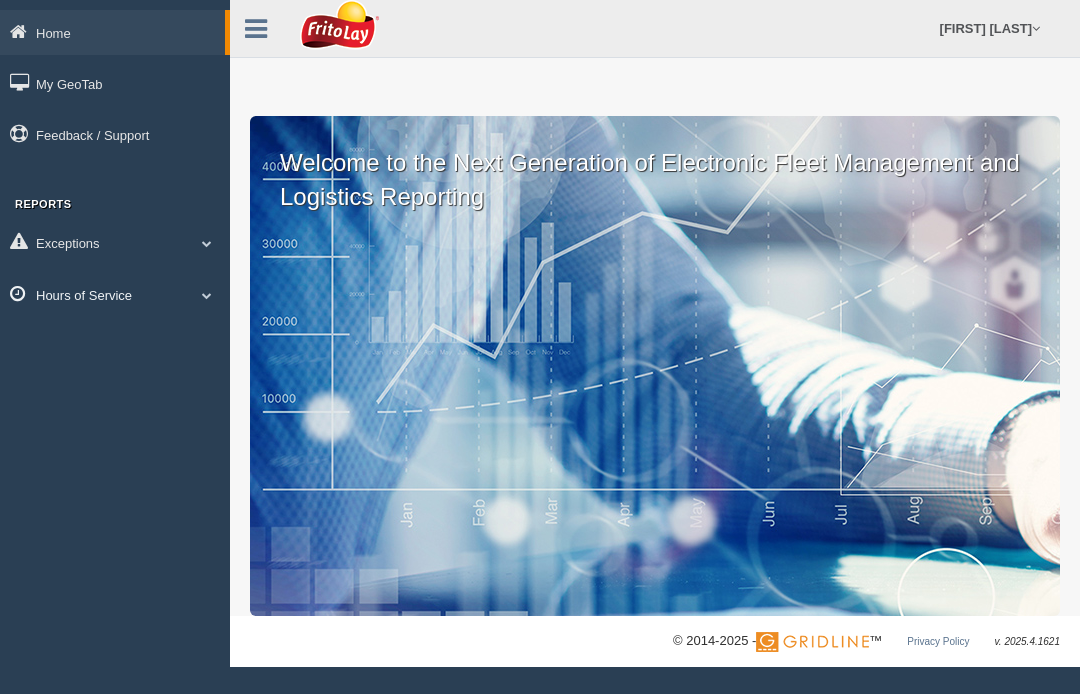 click on "Hours of Service" at bounding box center [115, 294] 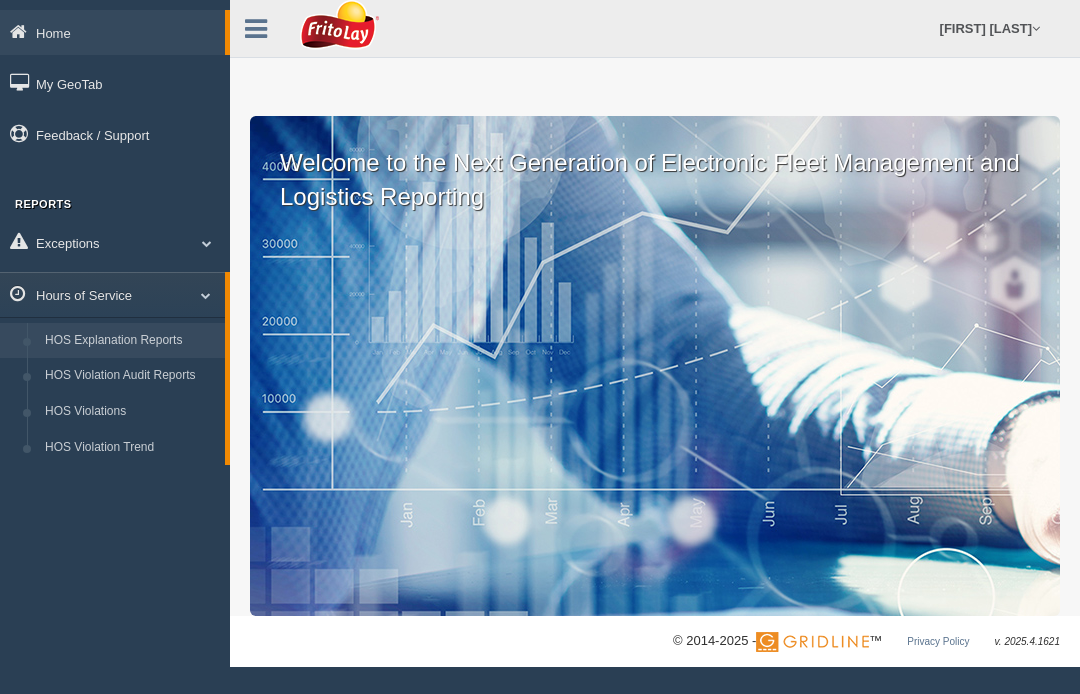 click on "HOS Explanation Reports" at bounding box center (130, 341) 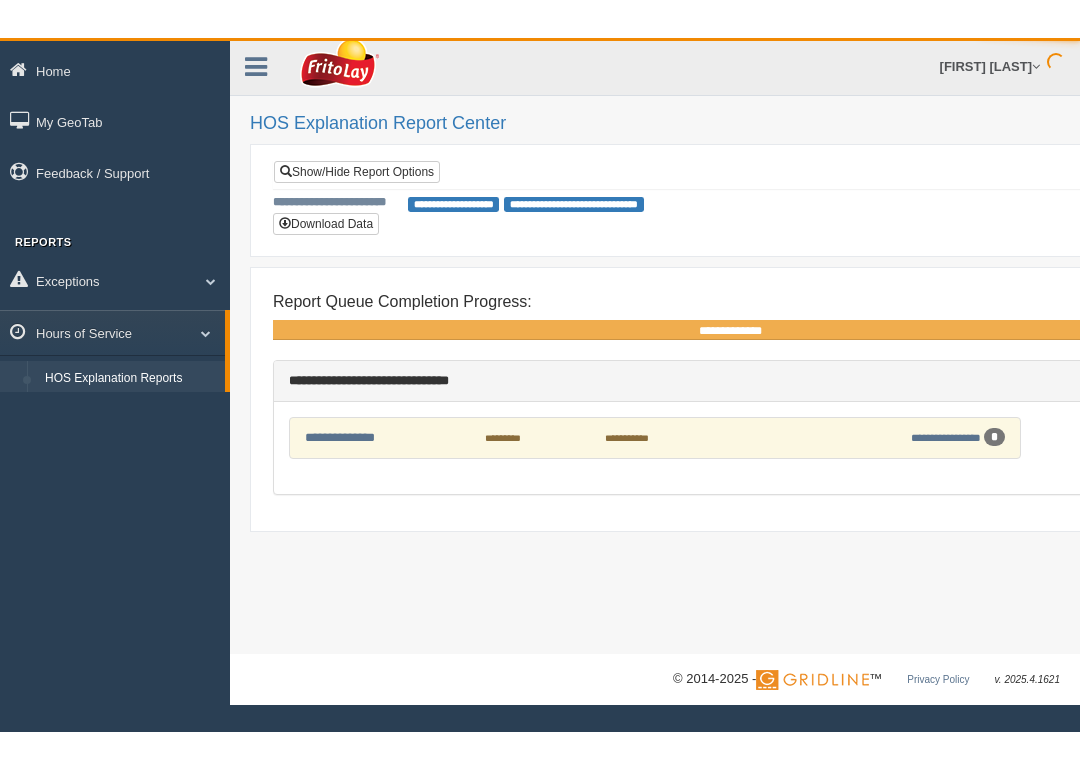 scroll, scrollTop: 0, scrollLeft: 0, axis: both 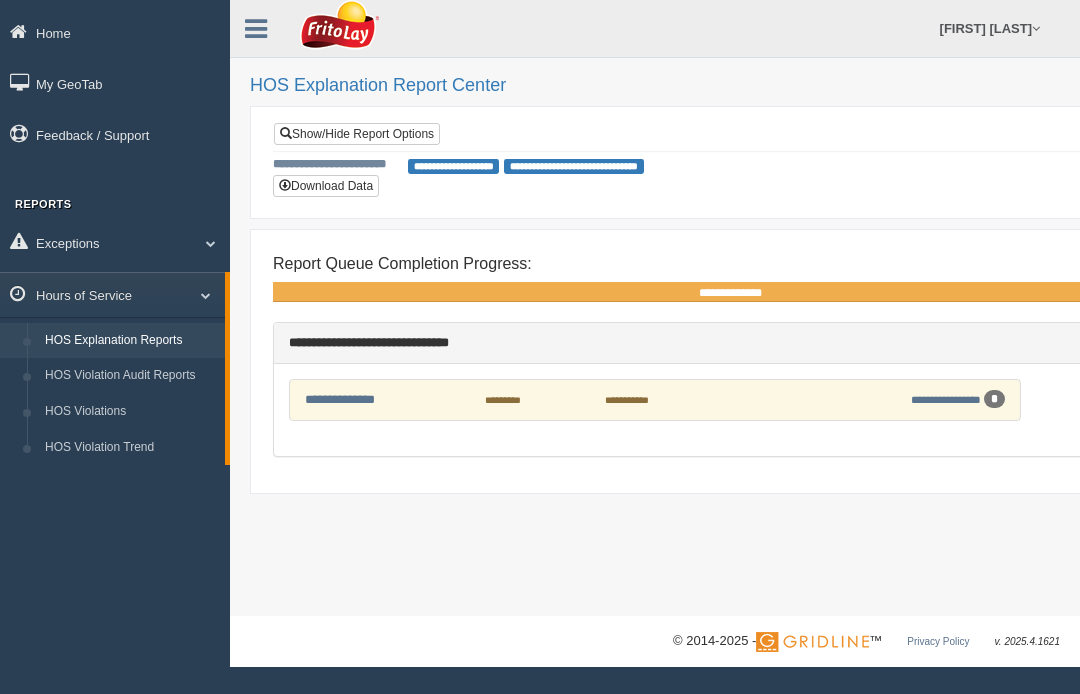 click on "*" at bounding box center [994, 399] 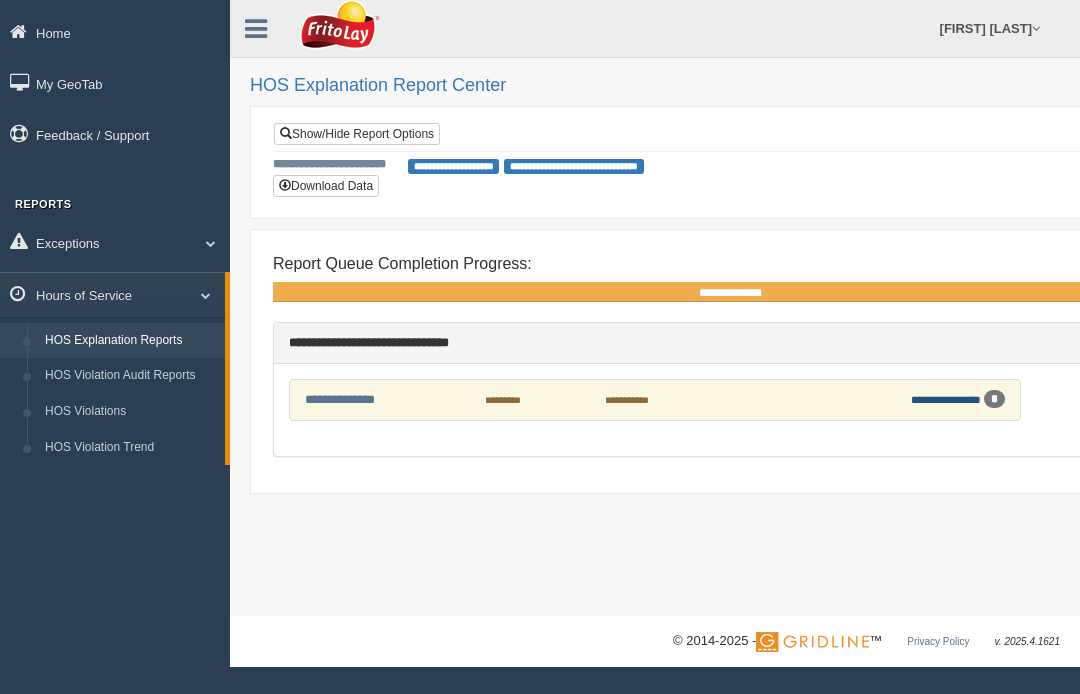 click on "**********" at bounding box center [946, 399] 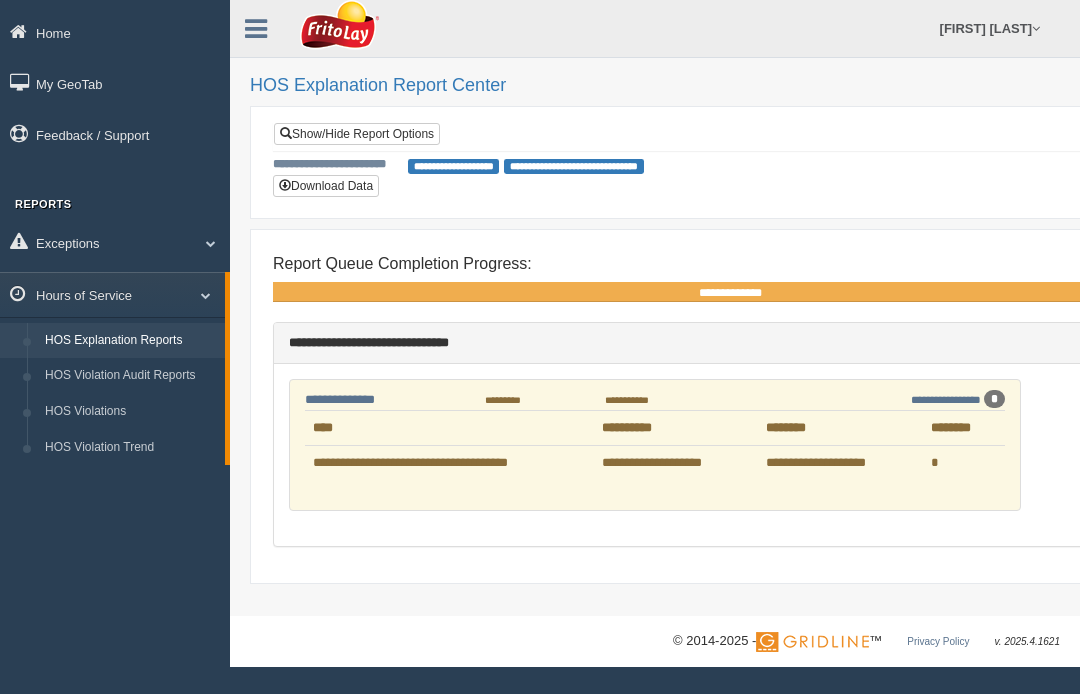 click on "**********" at bounding box center (840, 463) 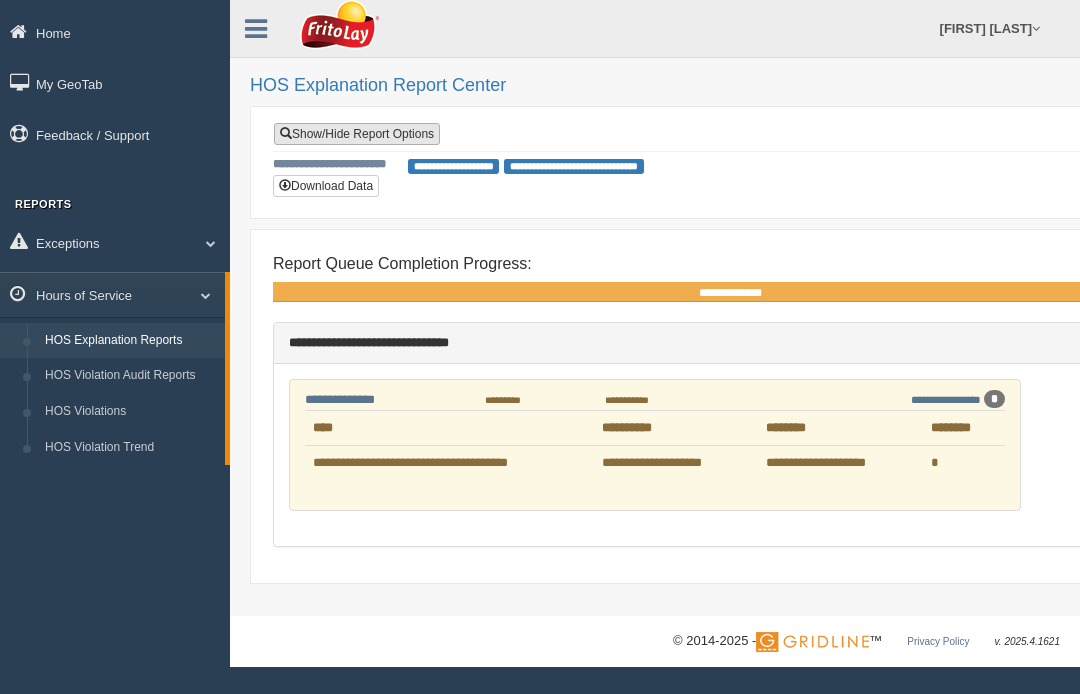 click on "Show/Hide Report Options" at bounding box center [357, 134] 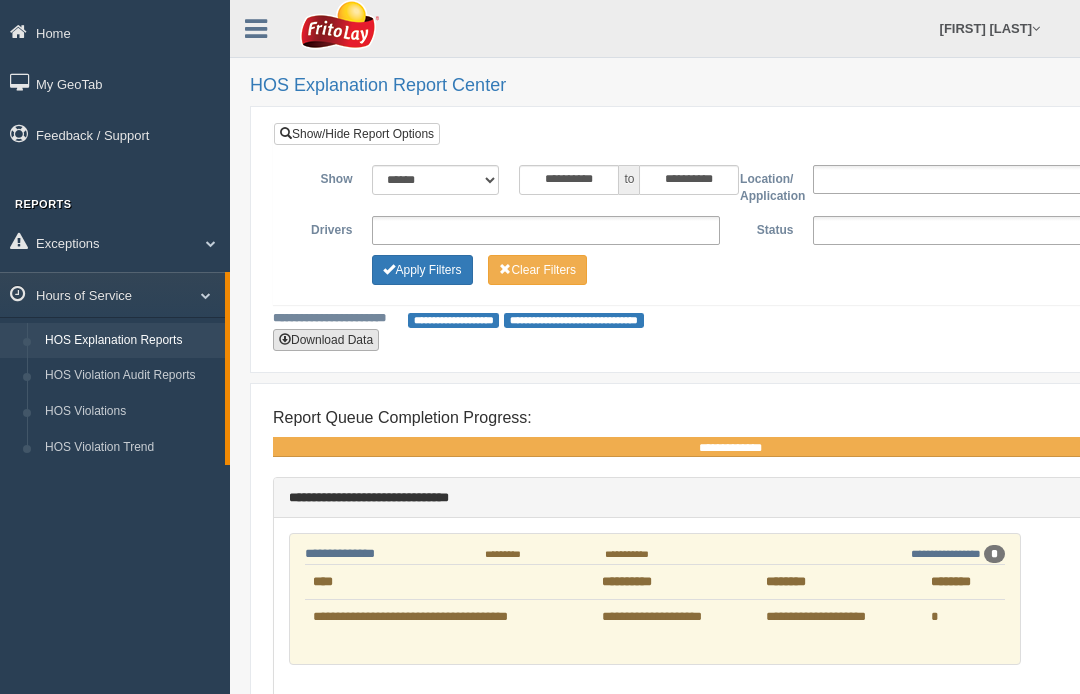 click on "Download Data" at bounding box center (326, 340) 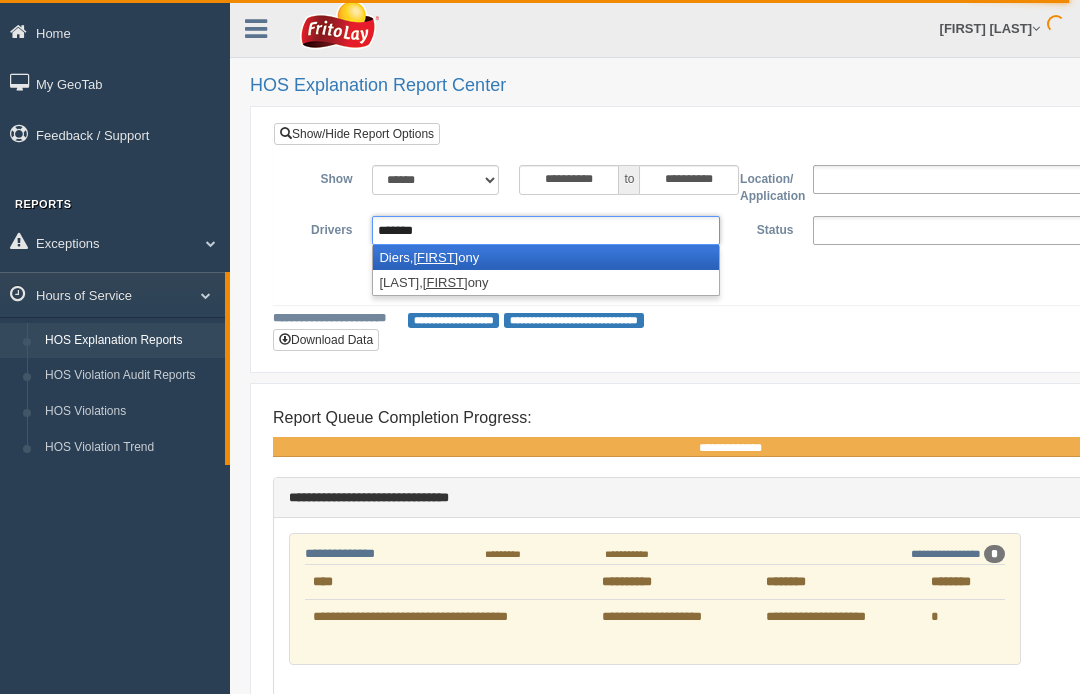 type on "*******" 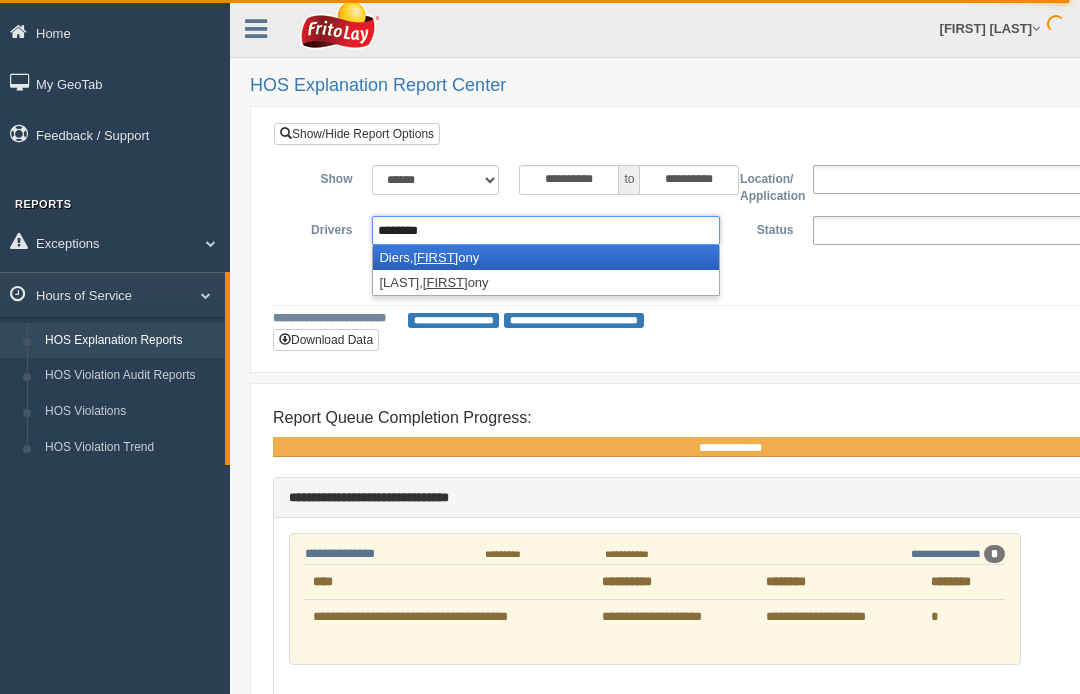 type 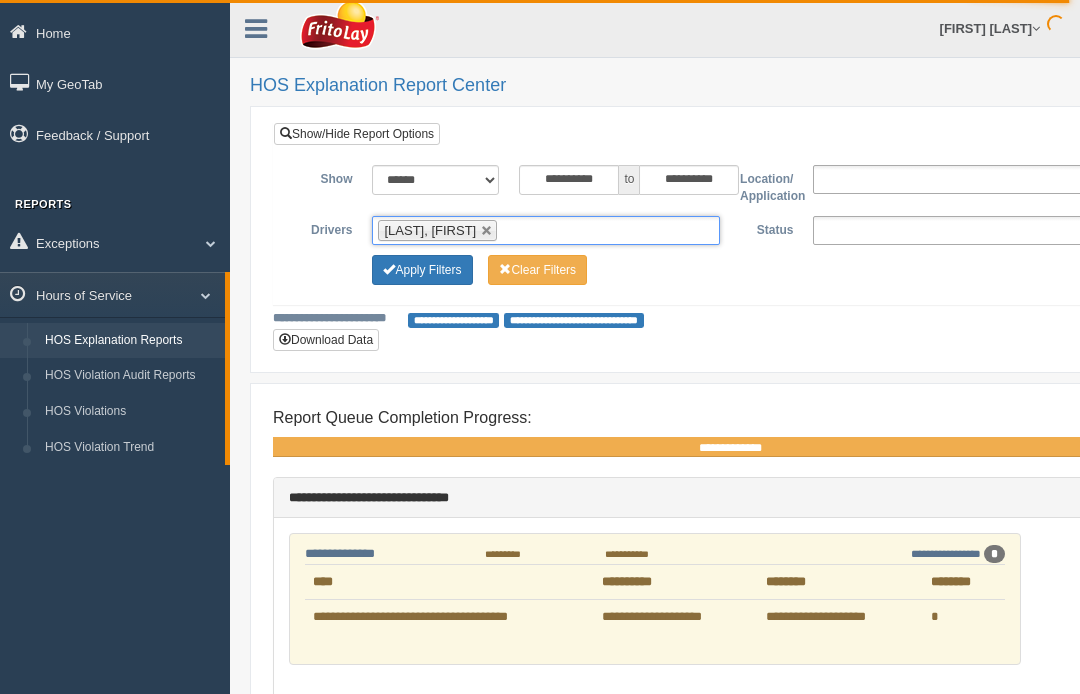 type 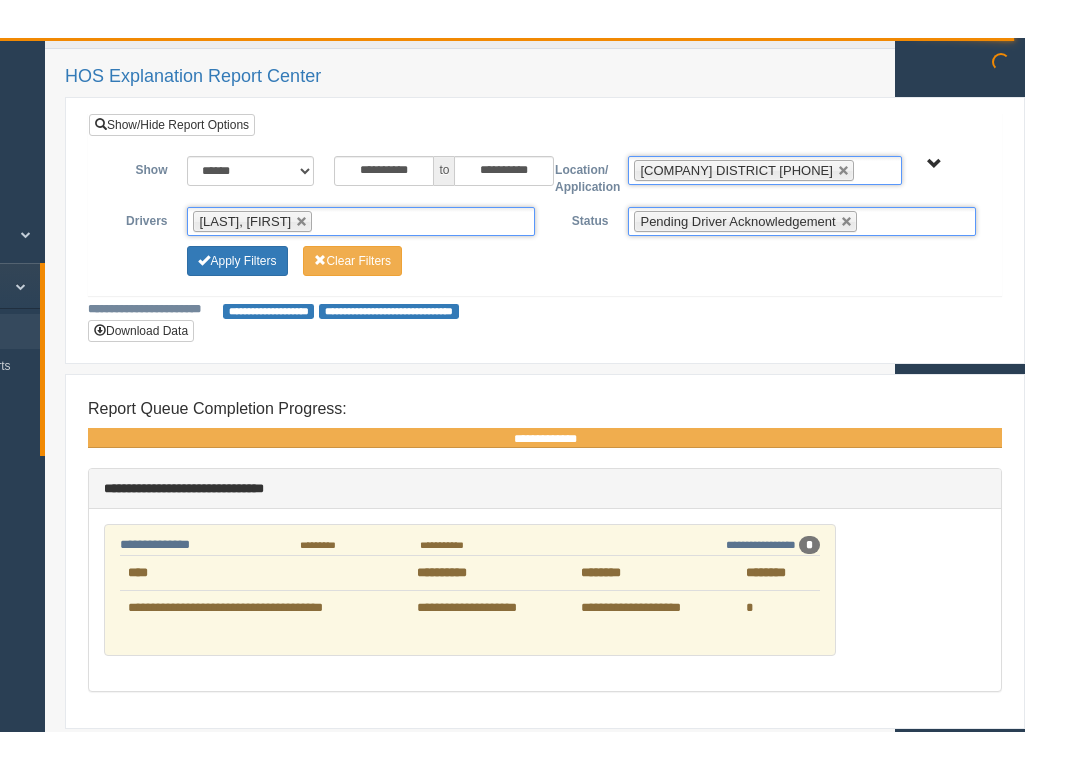 scroll, scrollTop: 0, scrollLeft: 130, axis: horizontal 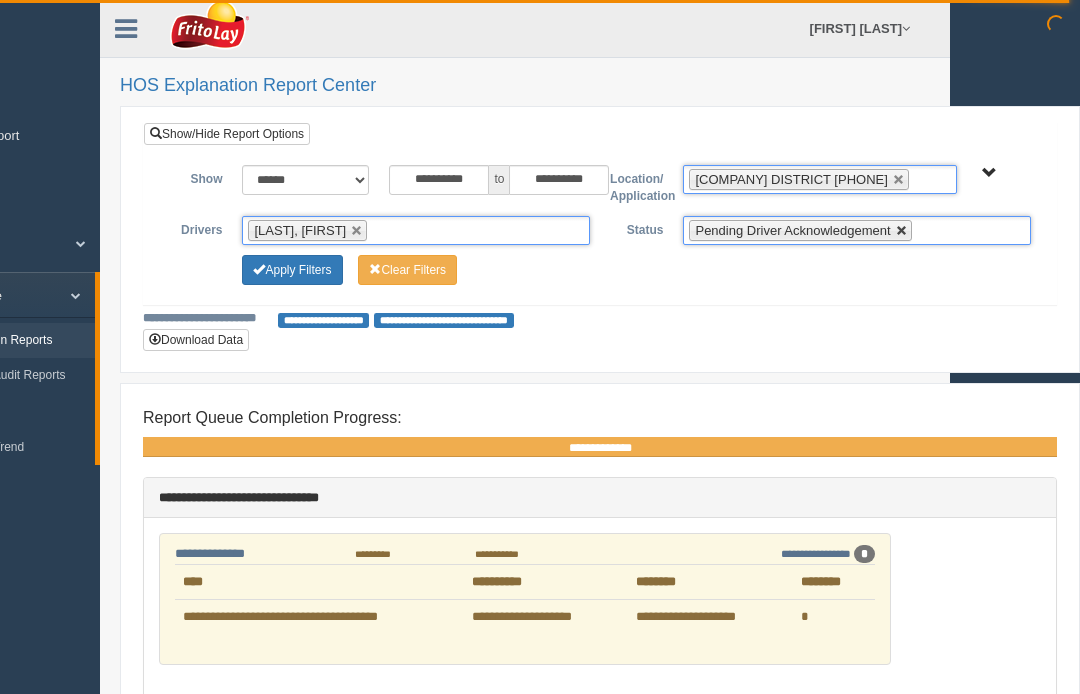 click at bounding box center [902, 231] 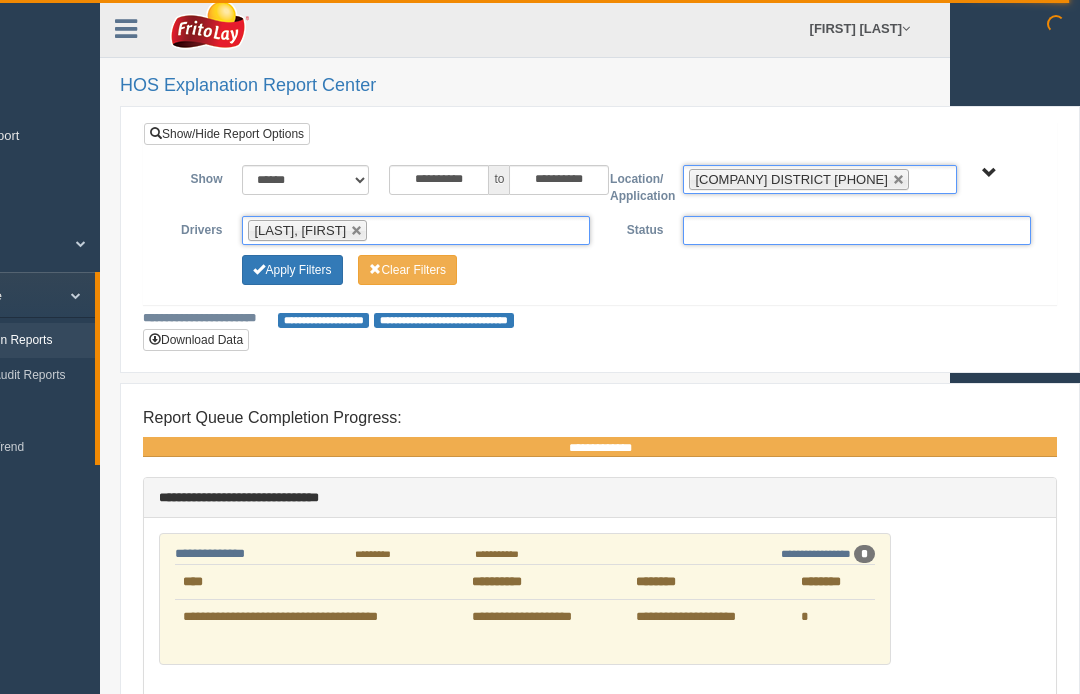 click at bounding box center (857, 230) 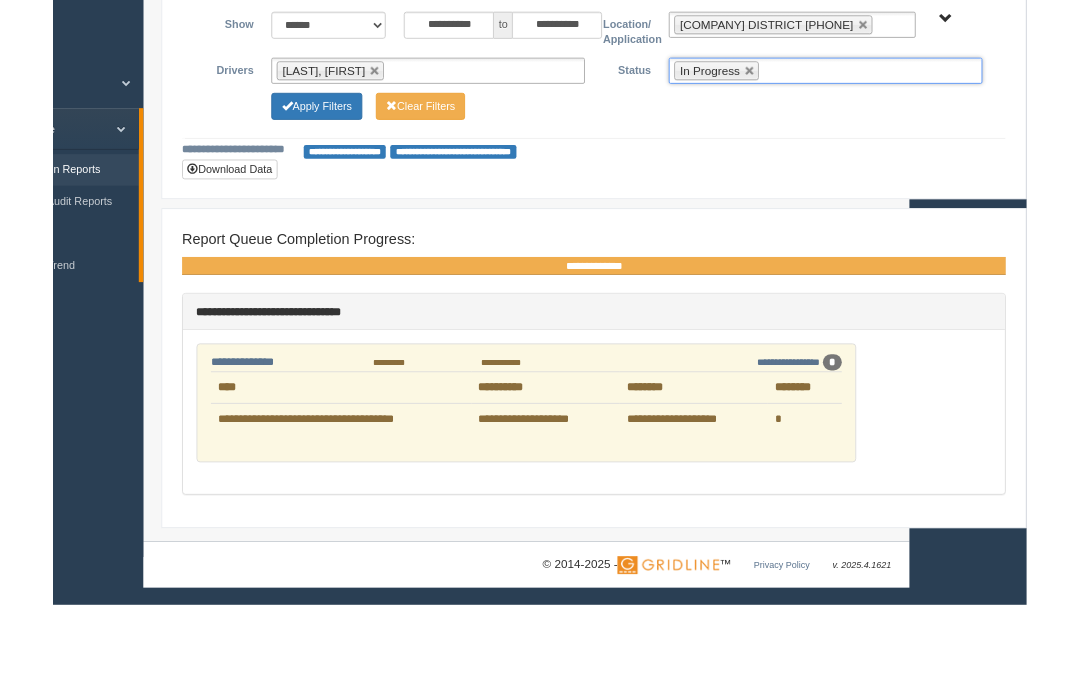 scroll, scrollTop: 66, scrollLeft: 130, axis: both 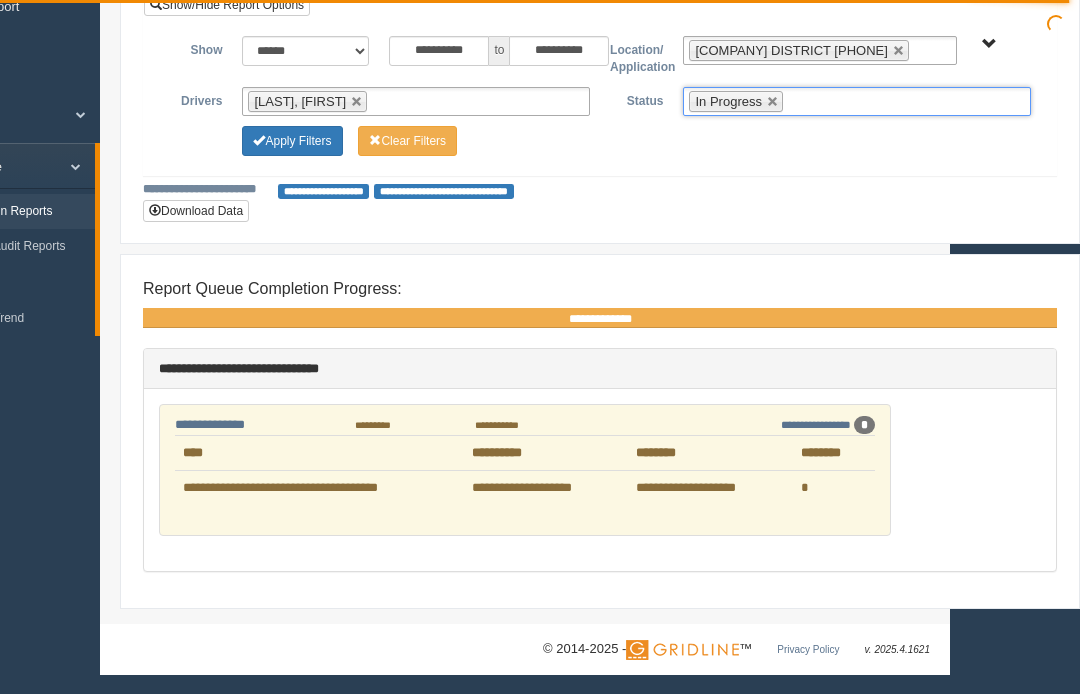 click on "**********" at bounding box center (710, 488) 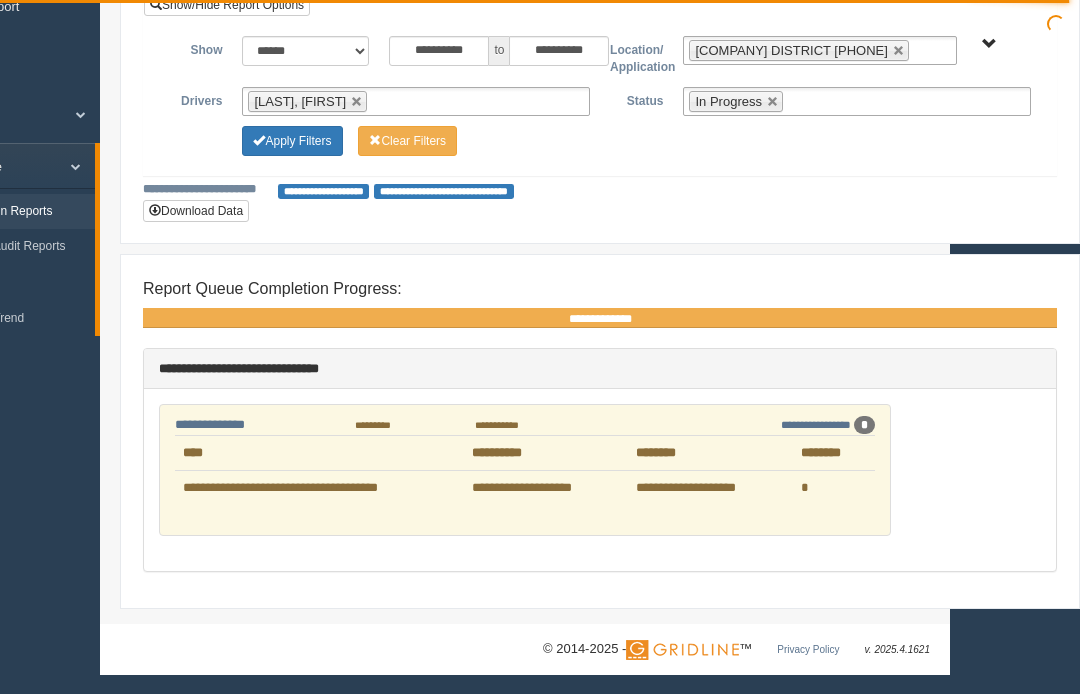 click on "**********" at bounding box center [319, 488] 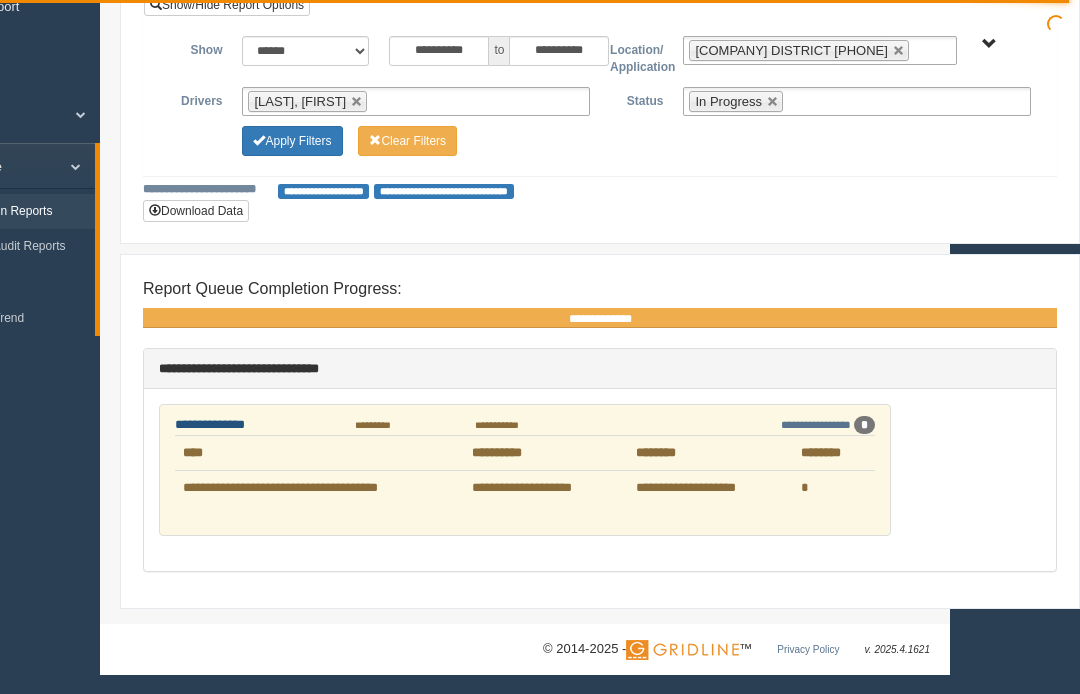 click on "**********" at bounding box center (210, 424) 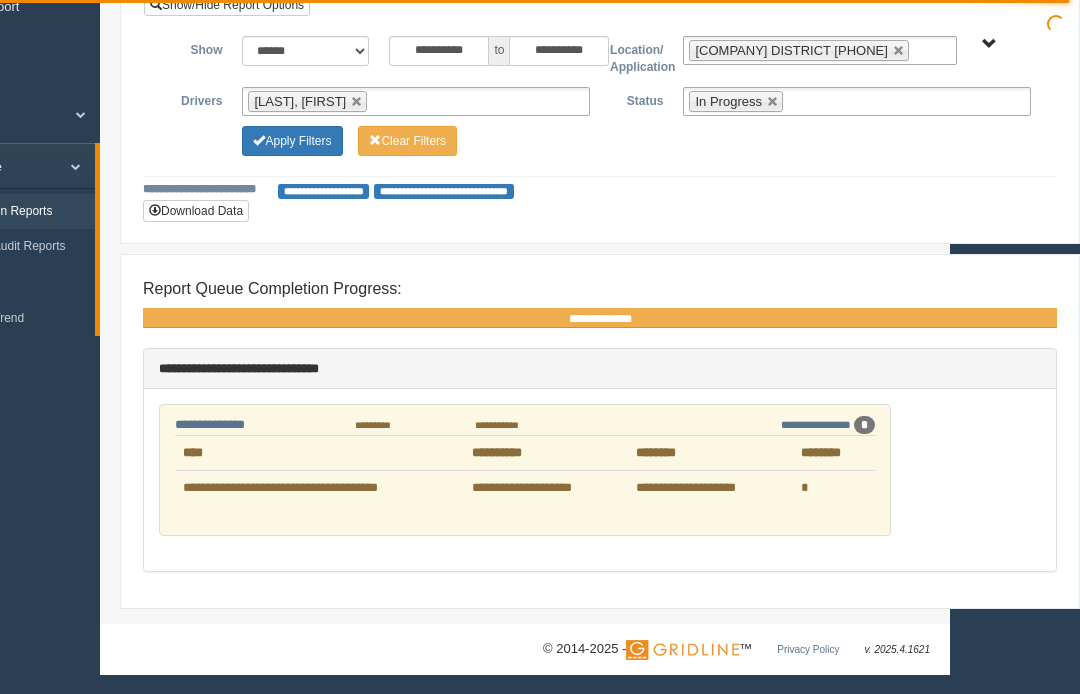 click on "**********" at bounding box center (525, 470) 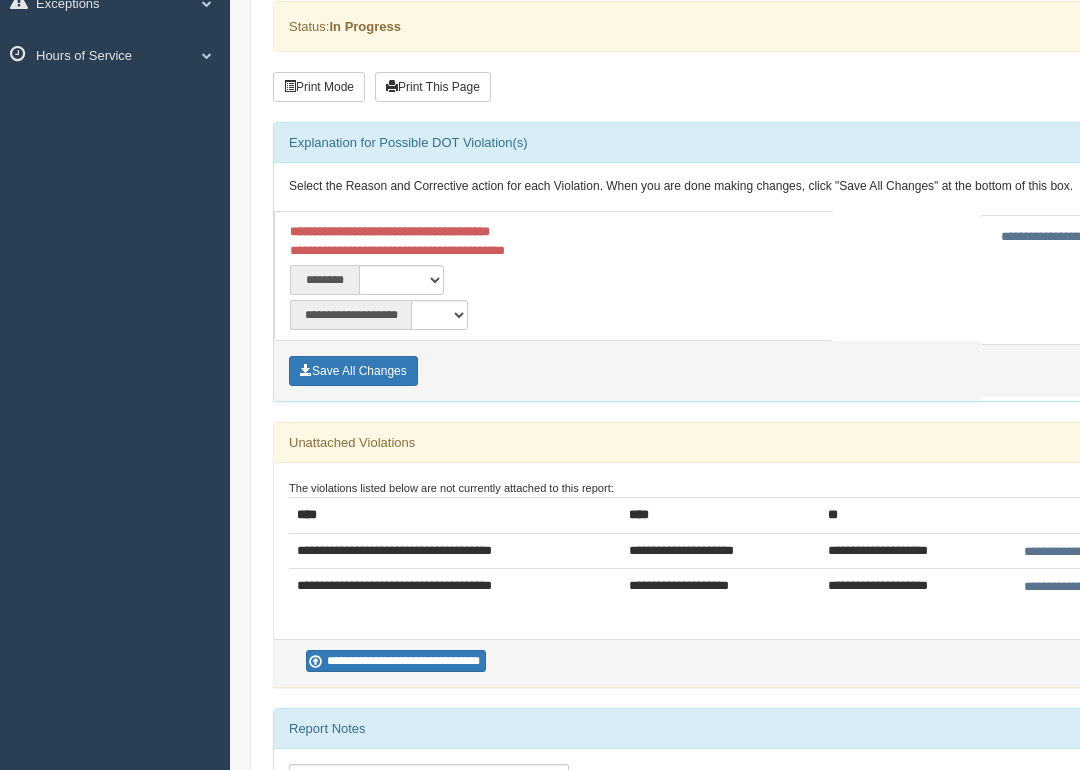 scroll, scrollTop: 245, scrollLeft: 0, axis: vertical 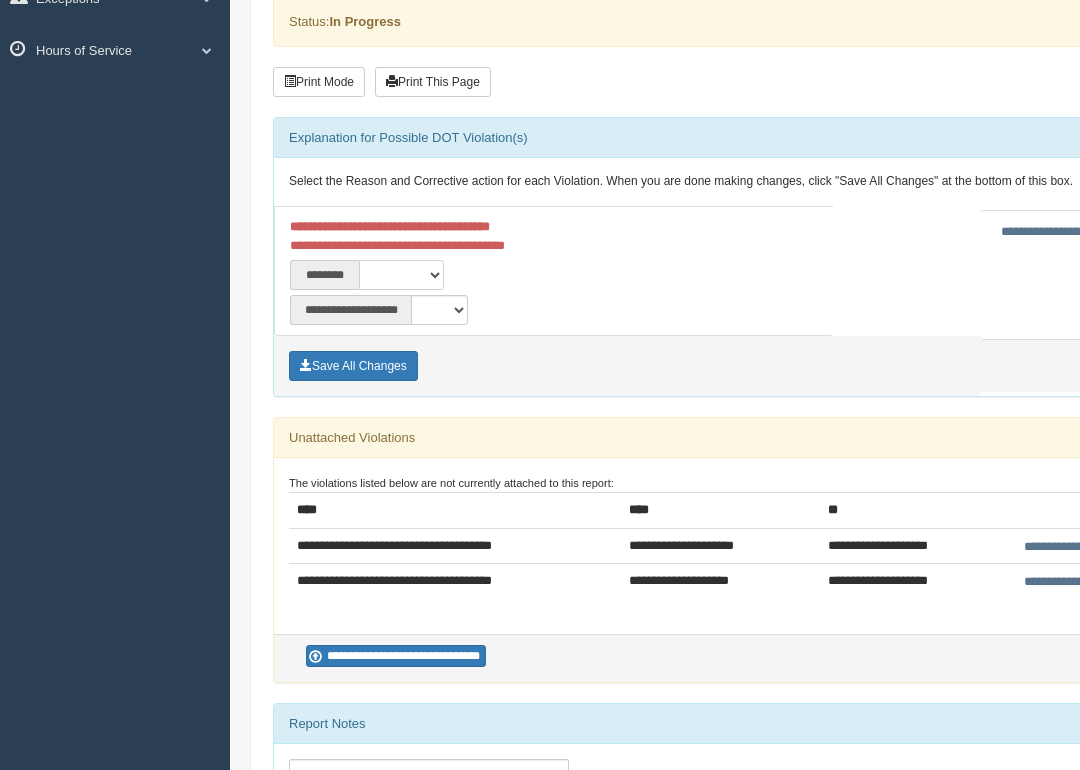 click on "**********" at bounding box center (401, 275) 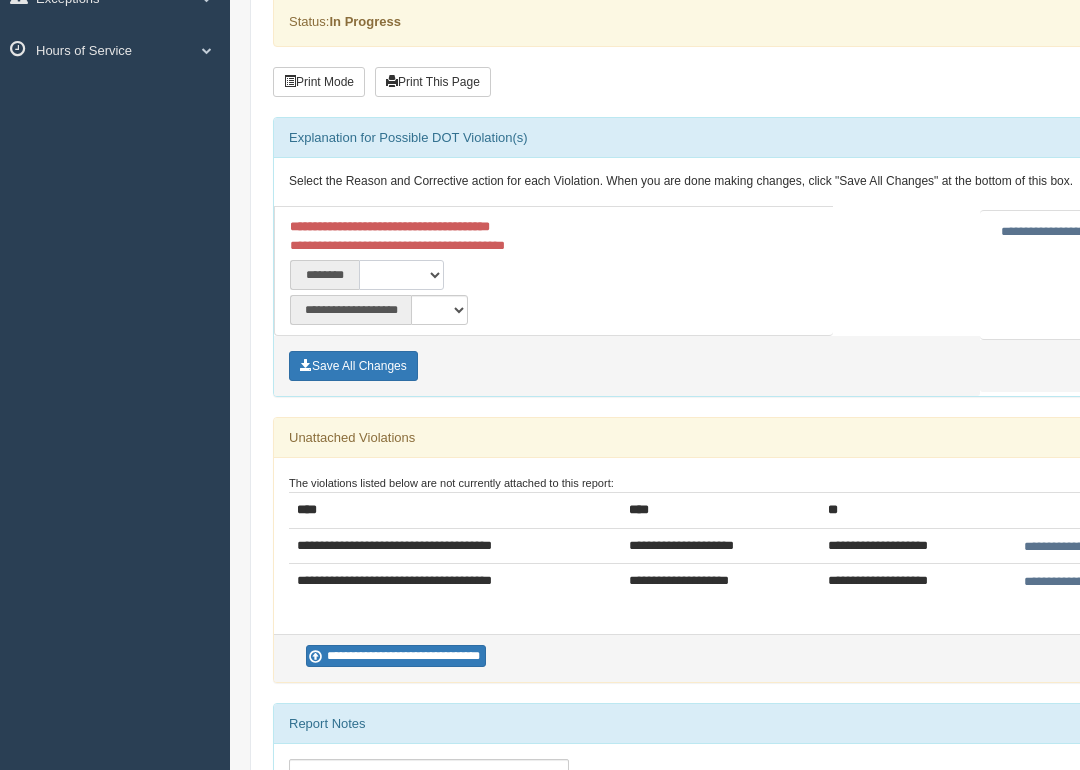 select on "****" 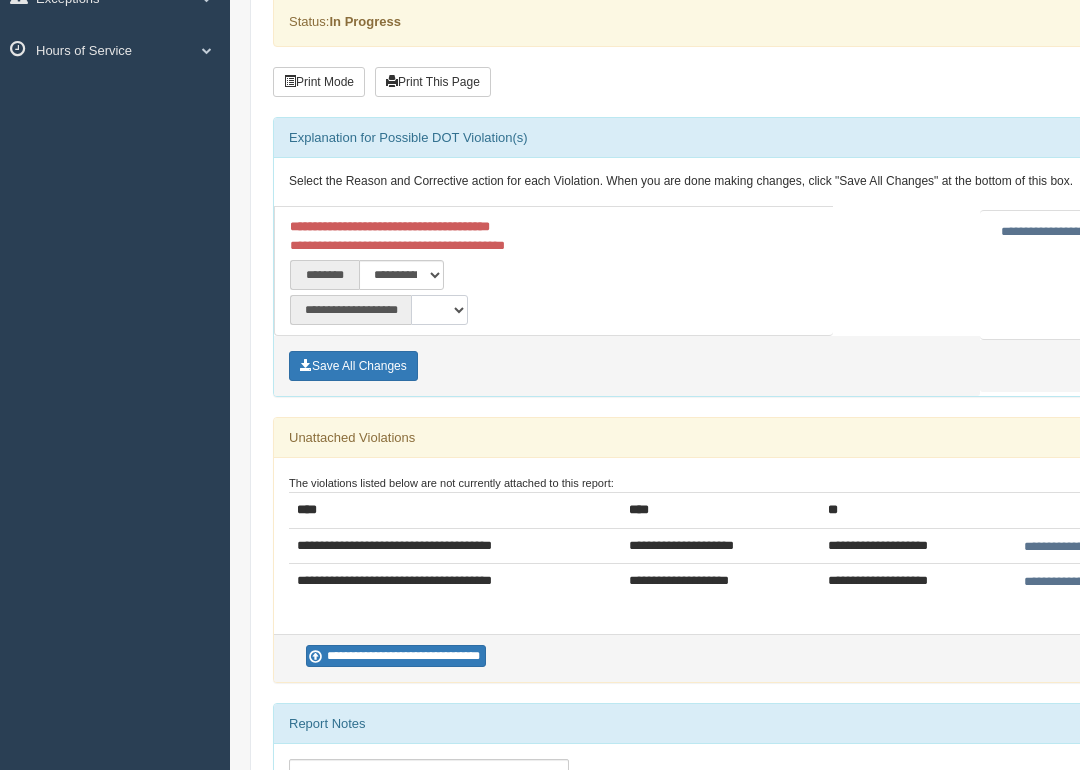 click on "**********" at bounding box center (439, 310) 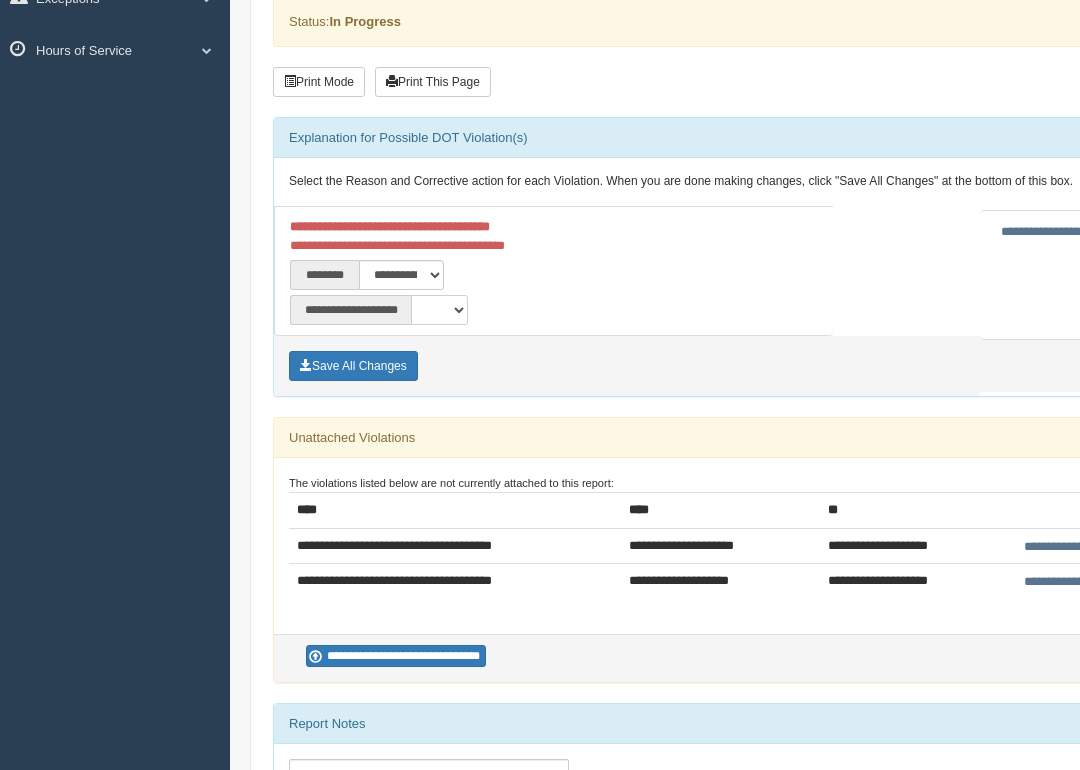 select on "**" 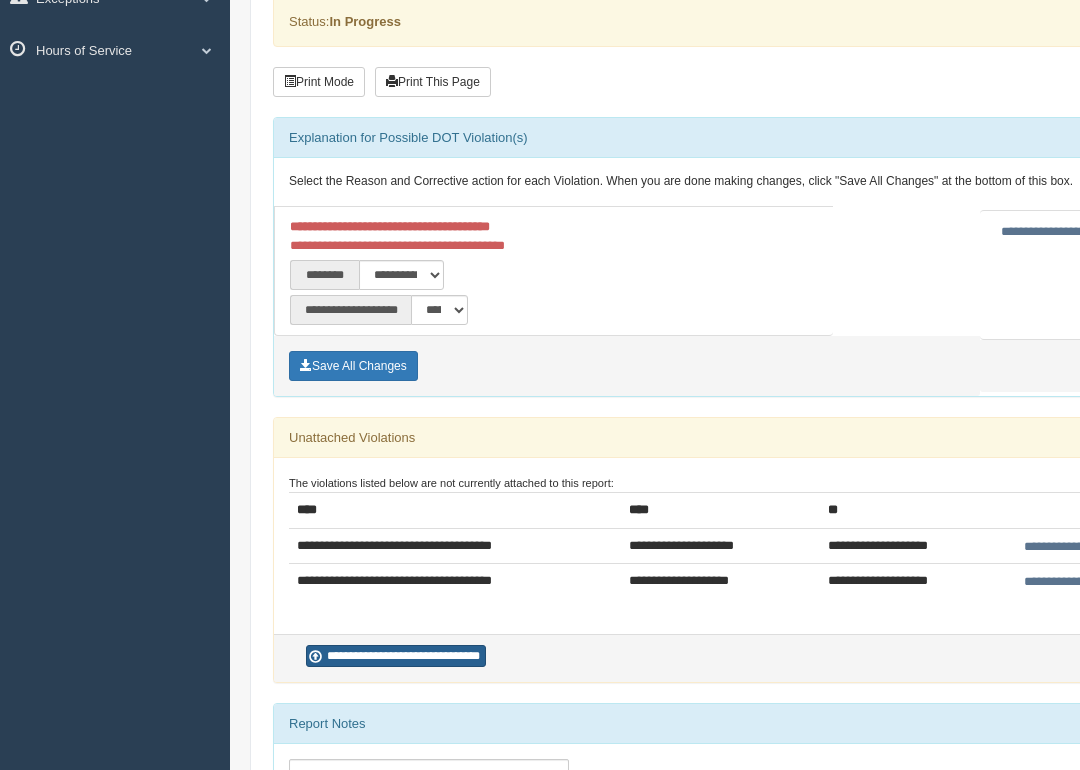 click on "**********" at bounding box center (396, 656) 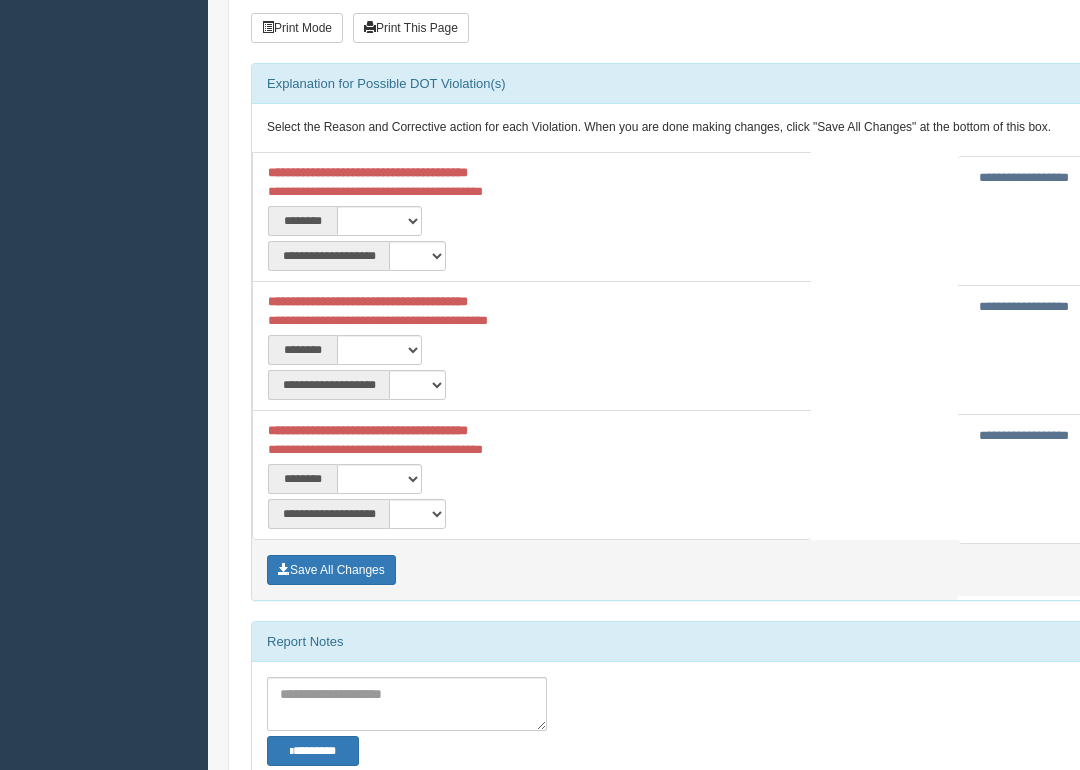 scroll, scrollTop: 350, scrollLeft: 21, axis: both 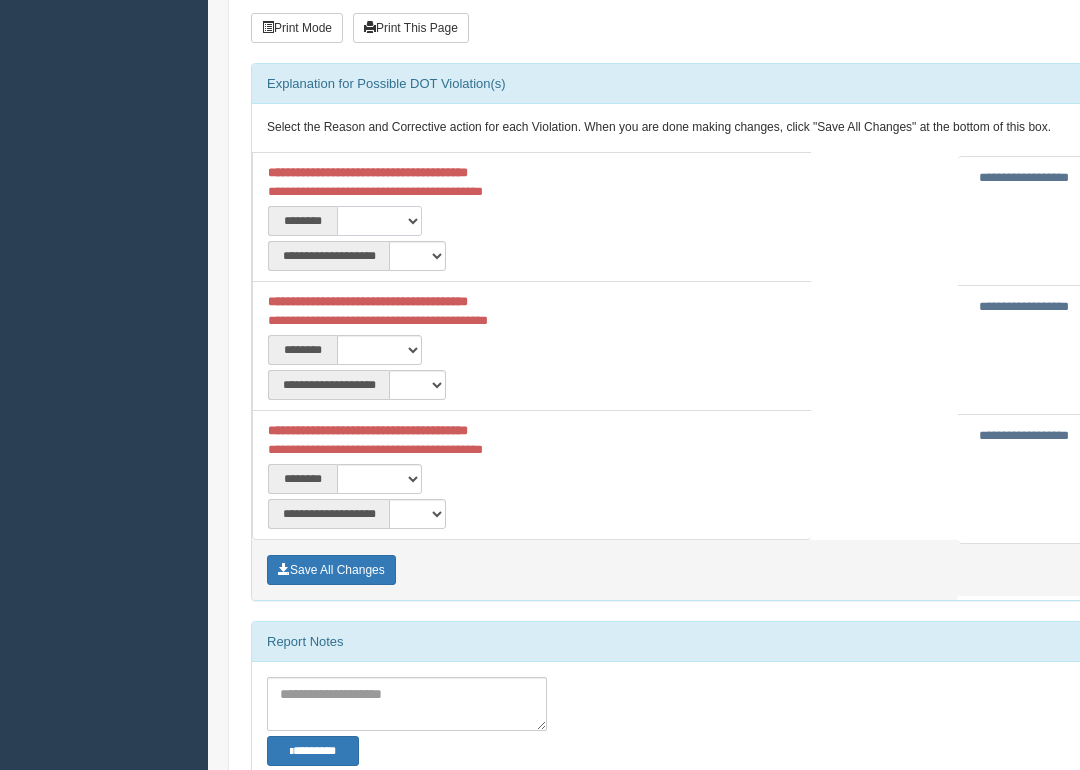 click on "**********" at bounding box center [380, 221] 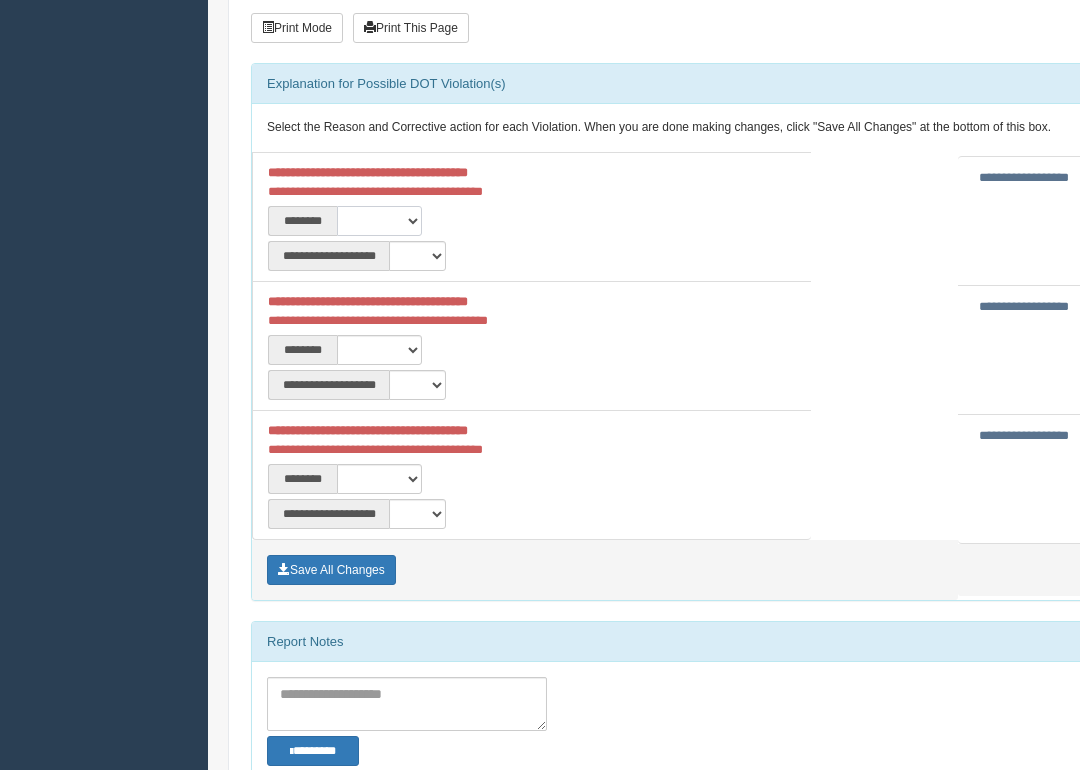 select on "****" 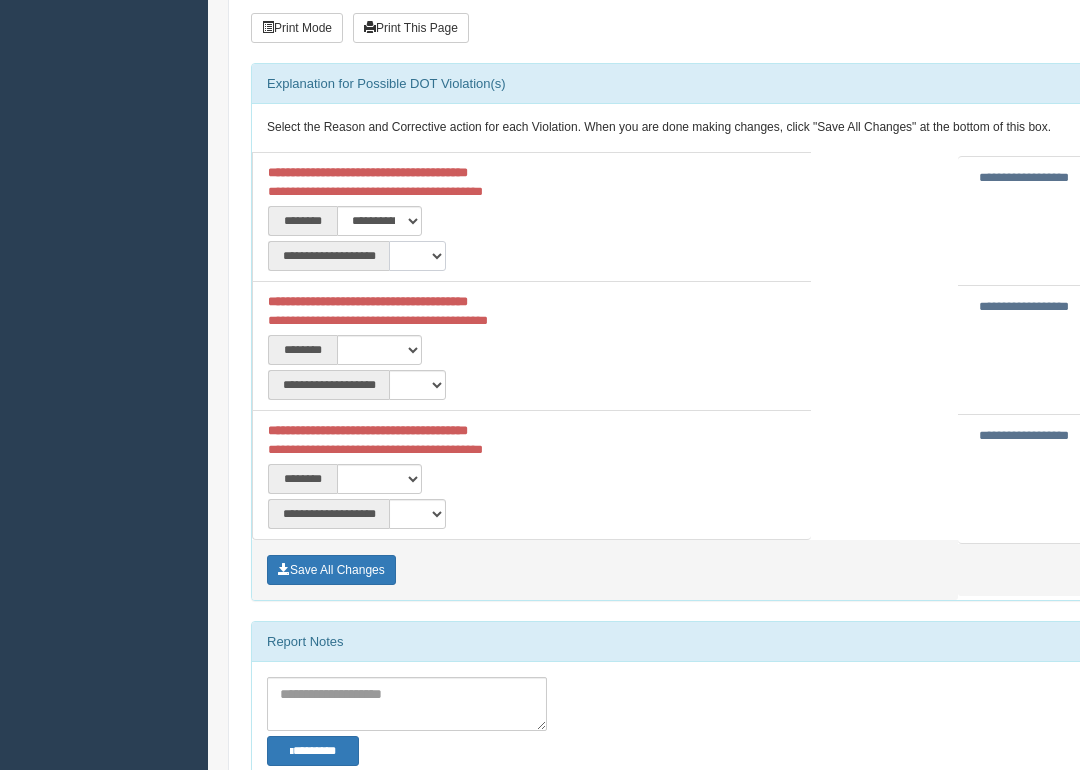 click on "**********" at bounding box center [417, 256] 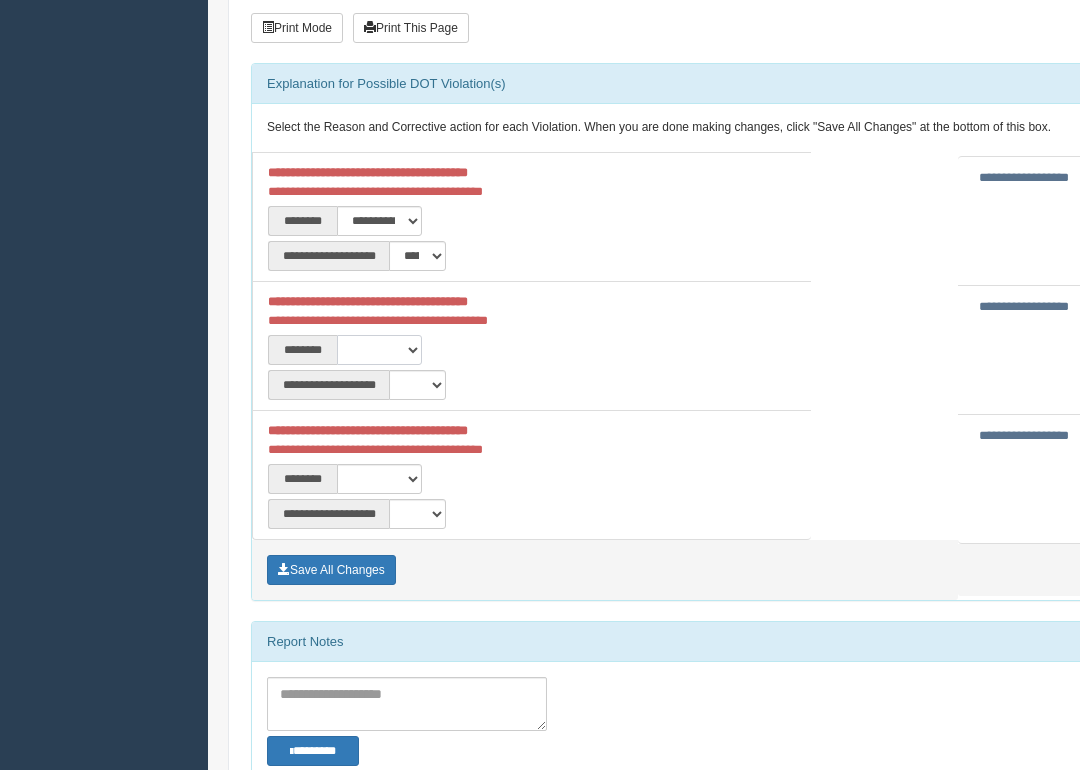 click on "**********" at bounding box center [379, 350] 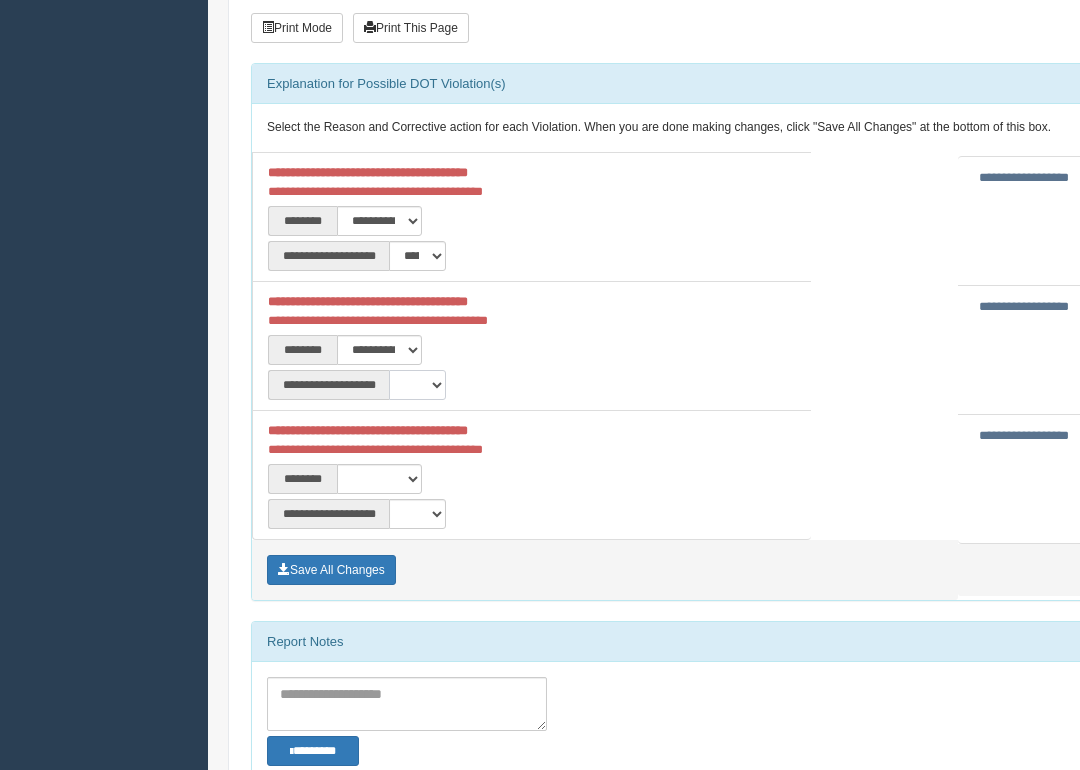 click on "**********" at bounding box center (417, 385) 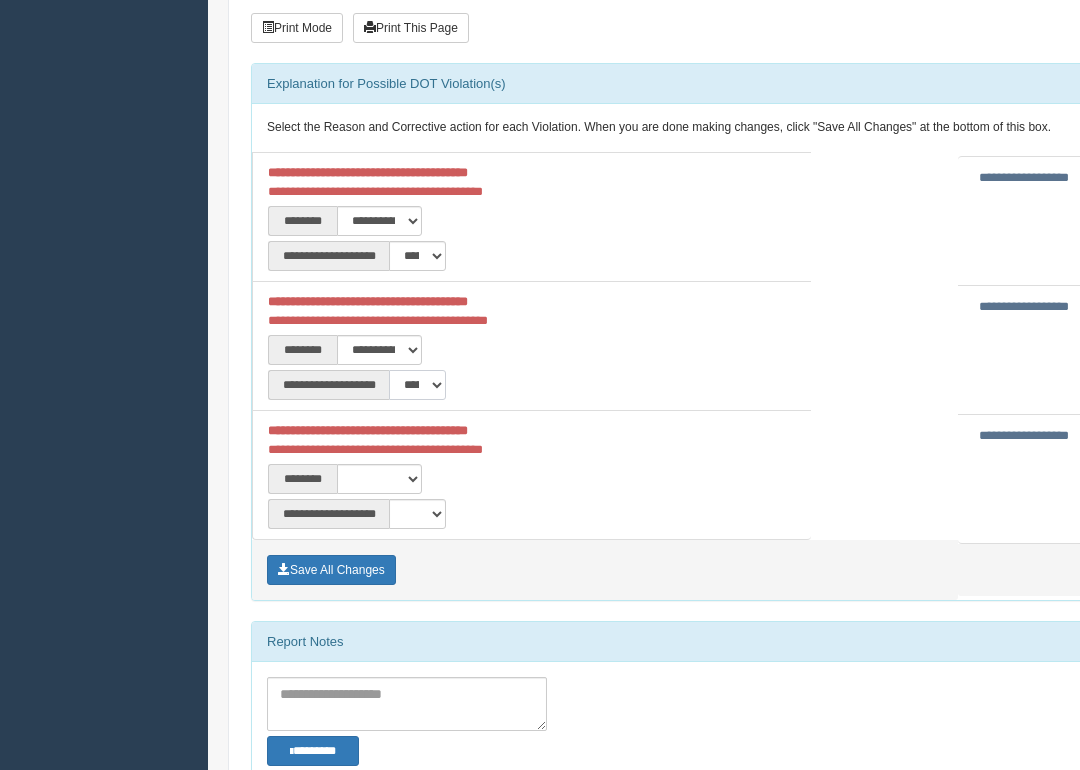 click on "**********" at bounding box center (417, 385) 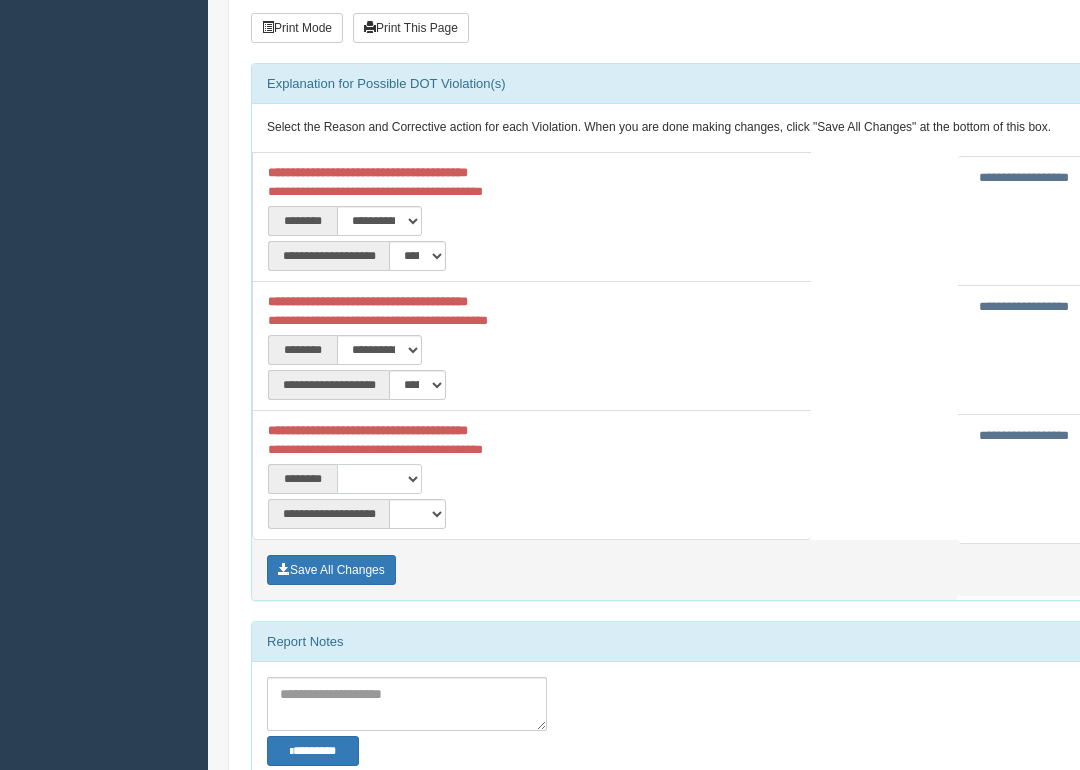 click on "**********" at bounding box center (379, 479) 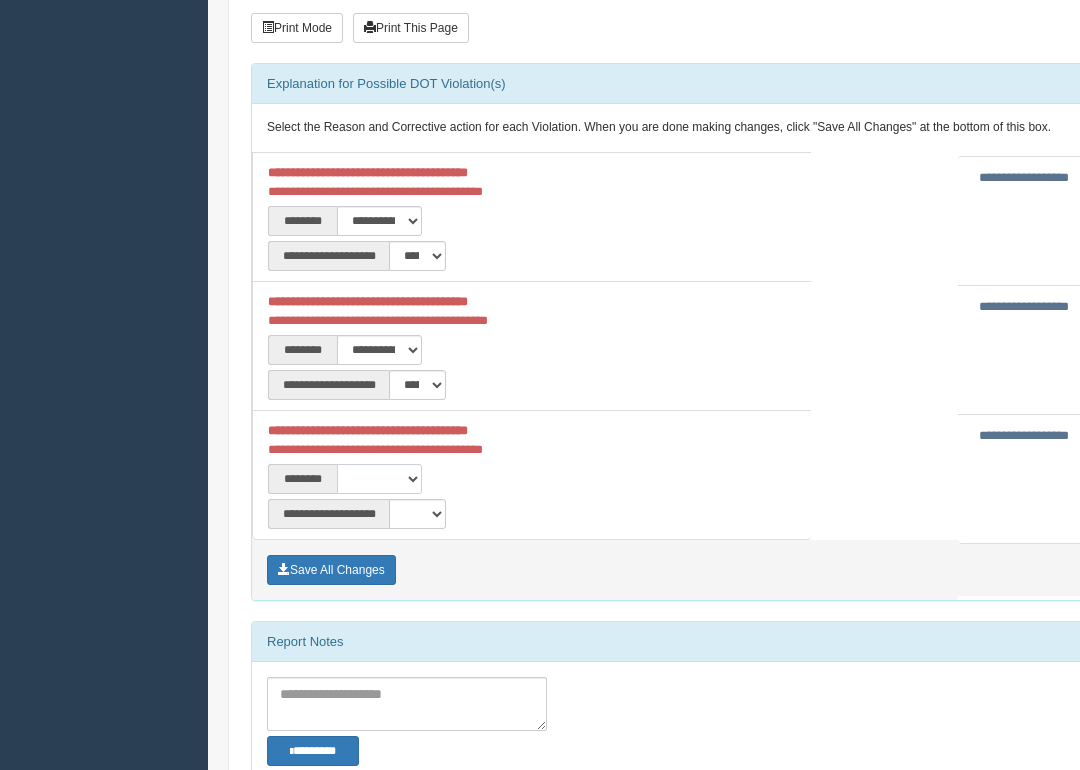 select on "****" 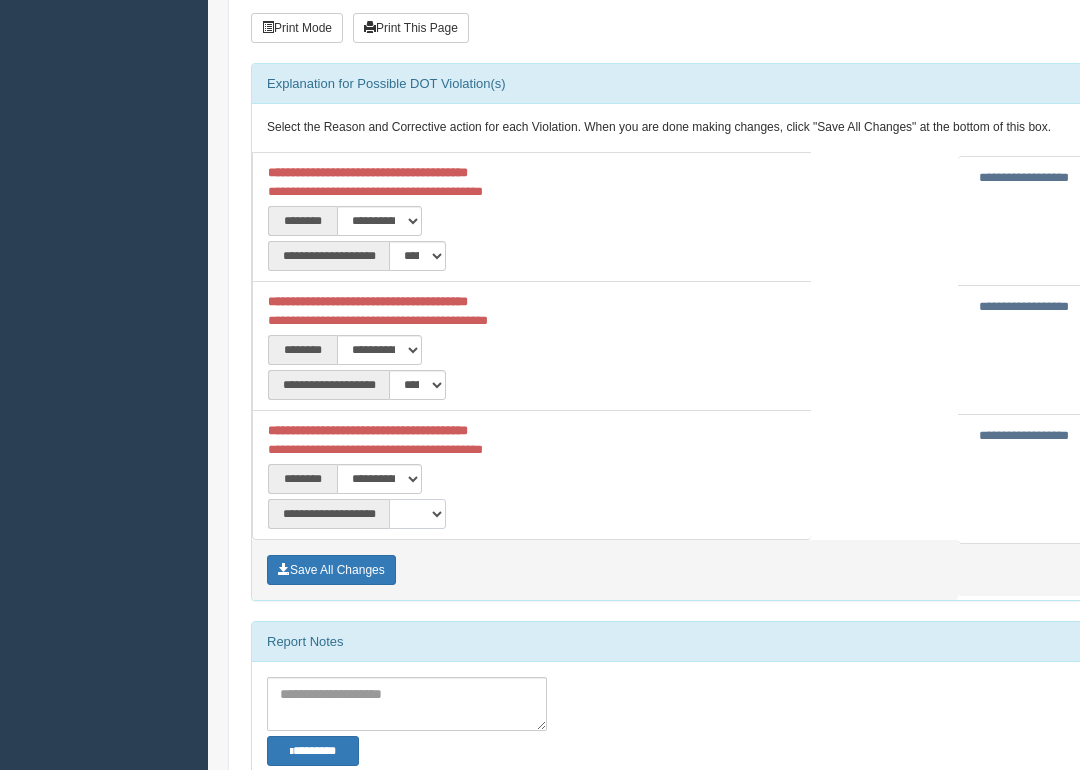 click on "**********" at bounding box center [417, 514] 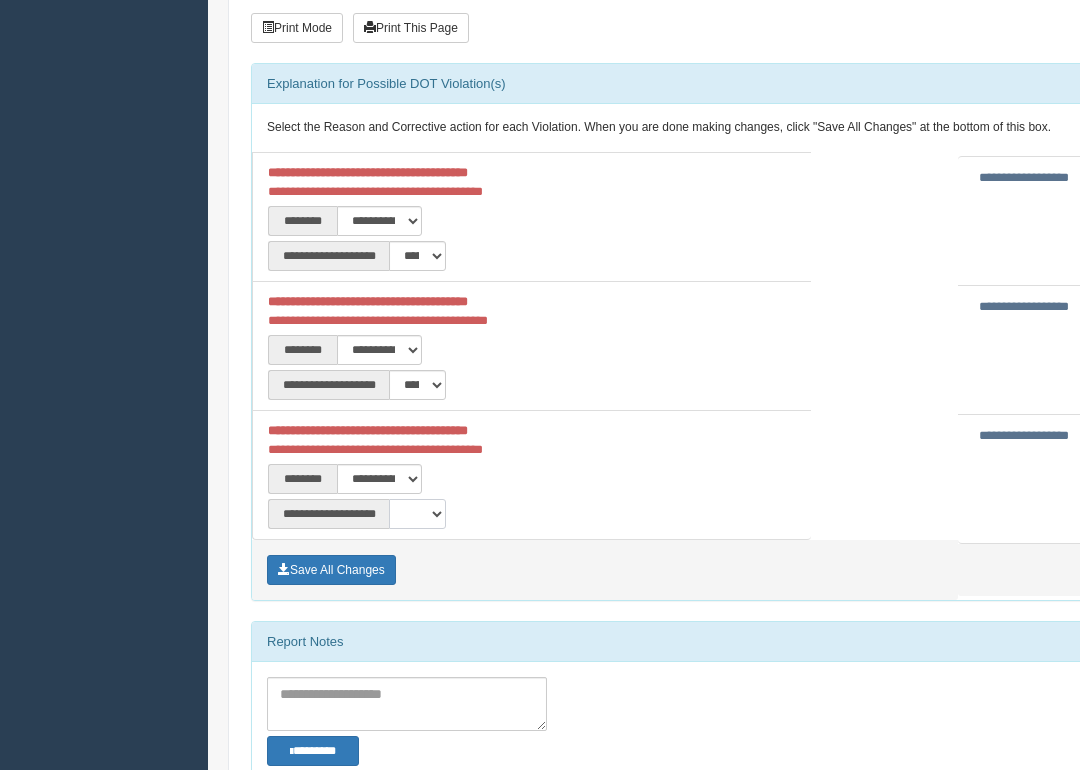 select on "**" 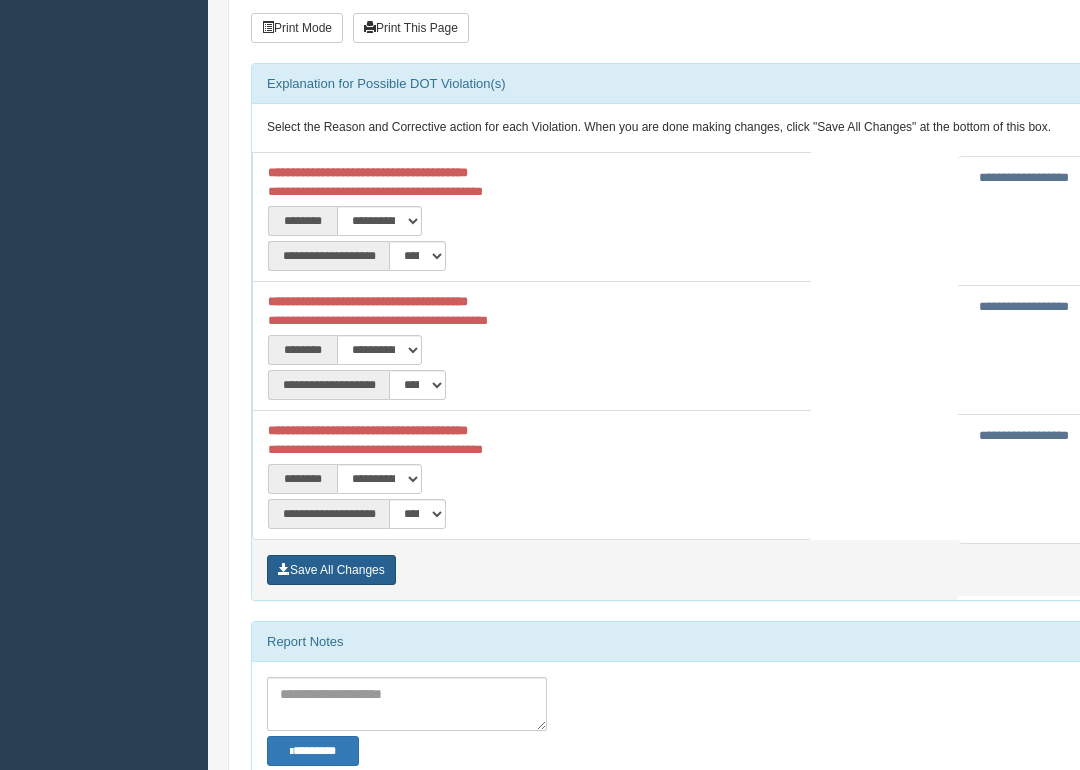 click on "Save All Changes" at bounding box center [331, 570] 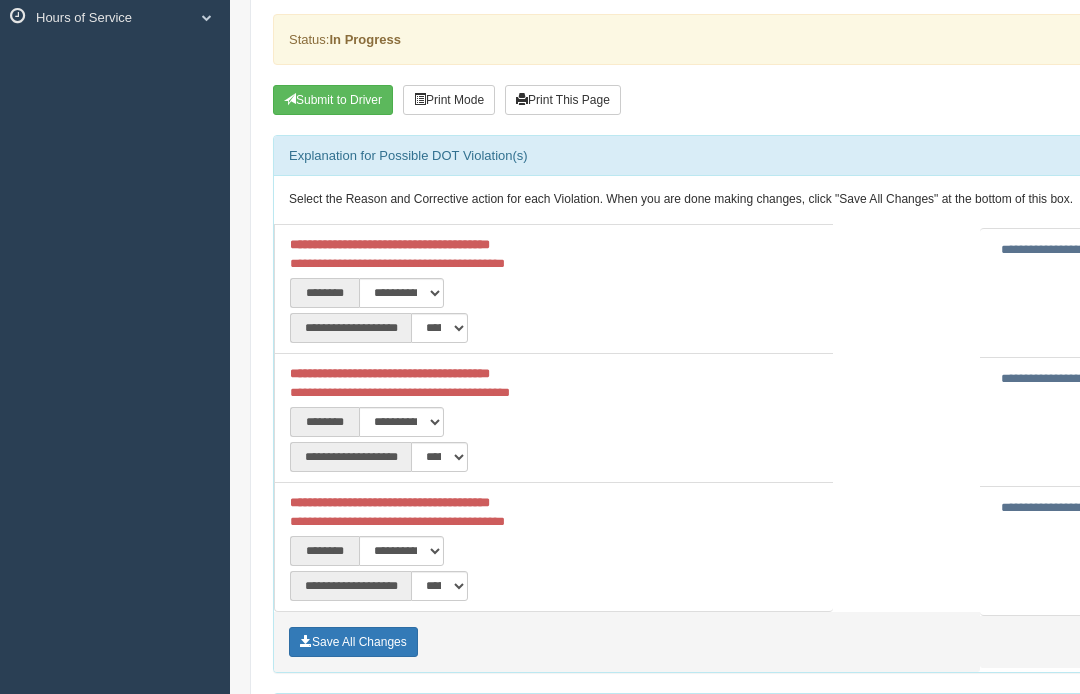 scroll, scrollTop: 273, scrollLeft: 0, axis: vertical 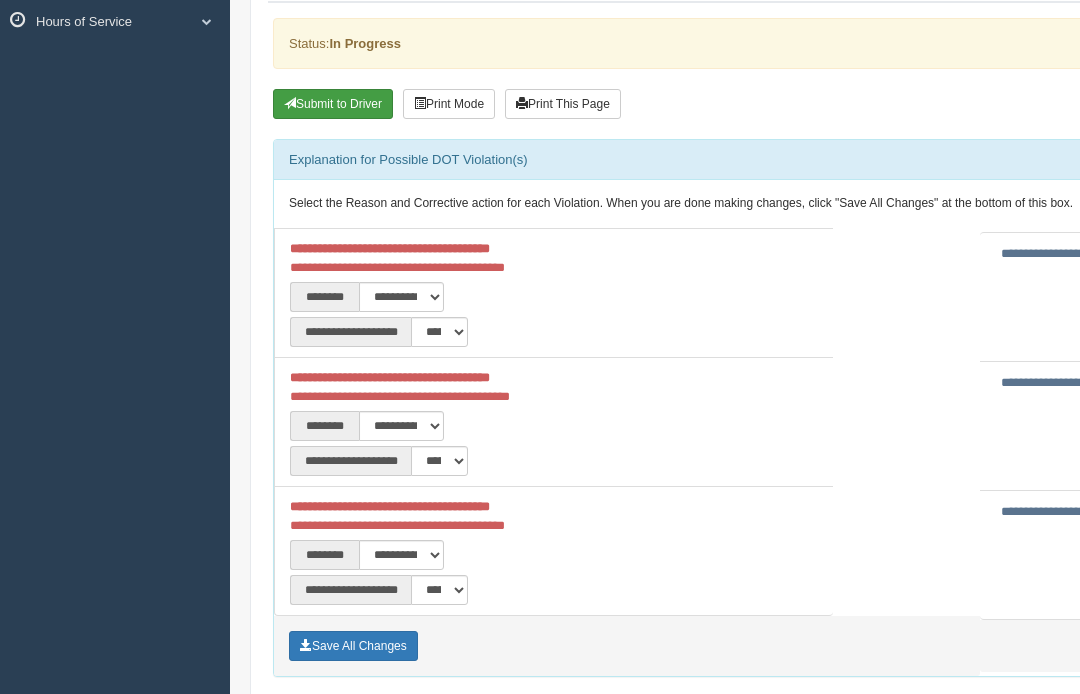 click on "Submit to Driver" at bounding box center [333, 105] 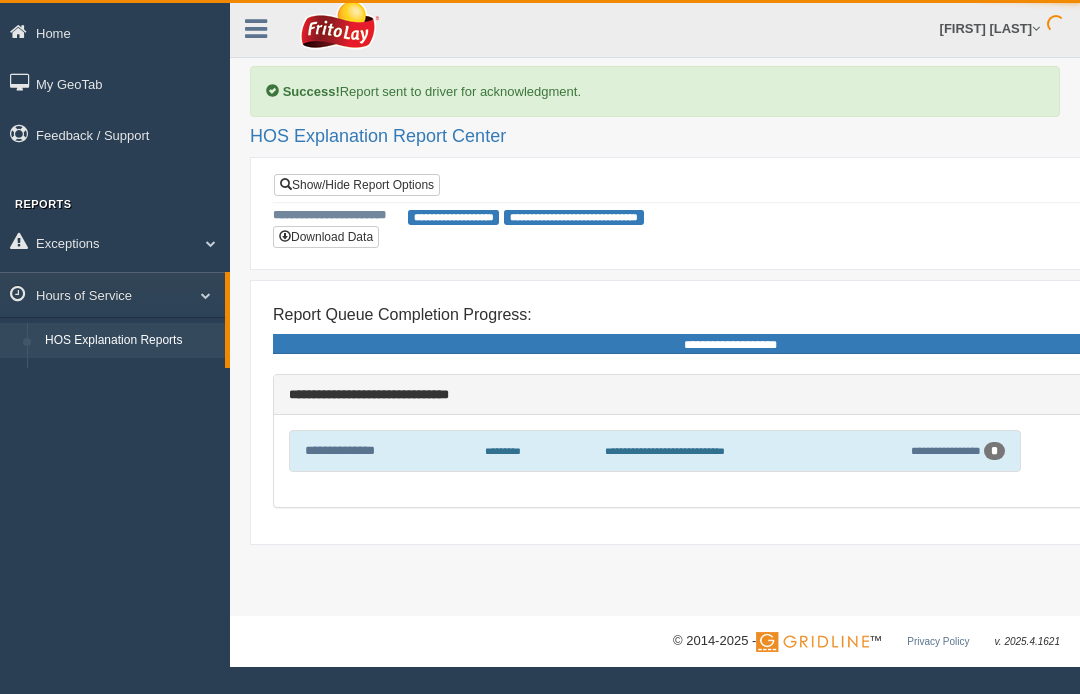scroll, scrollTop: 0, scrollLeft: 0, axis: both 